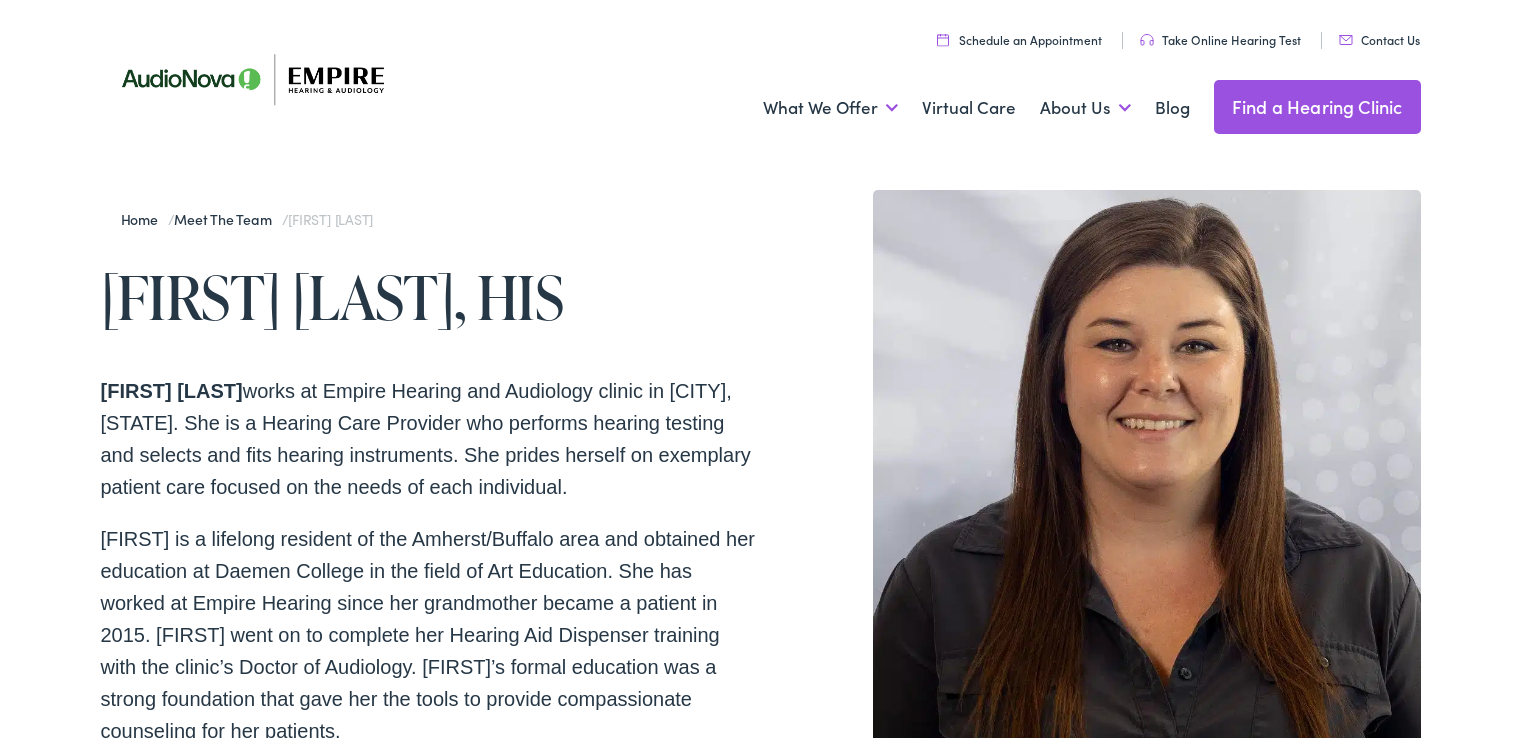 scroll, scrollTop: 0, scrollLeft: 0, axis: both 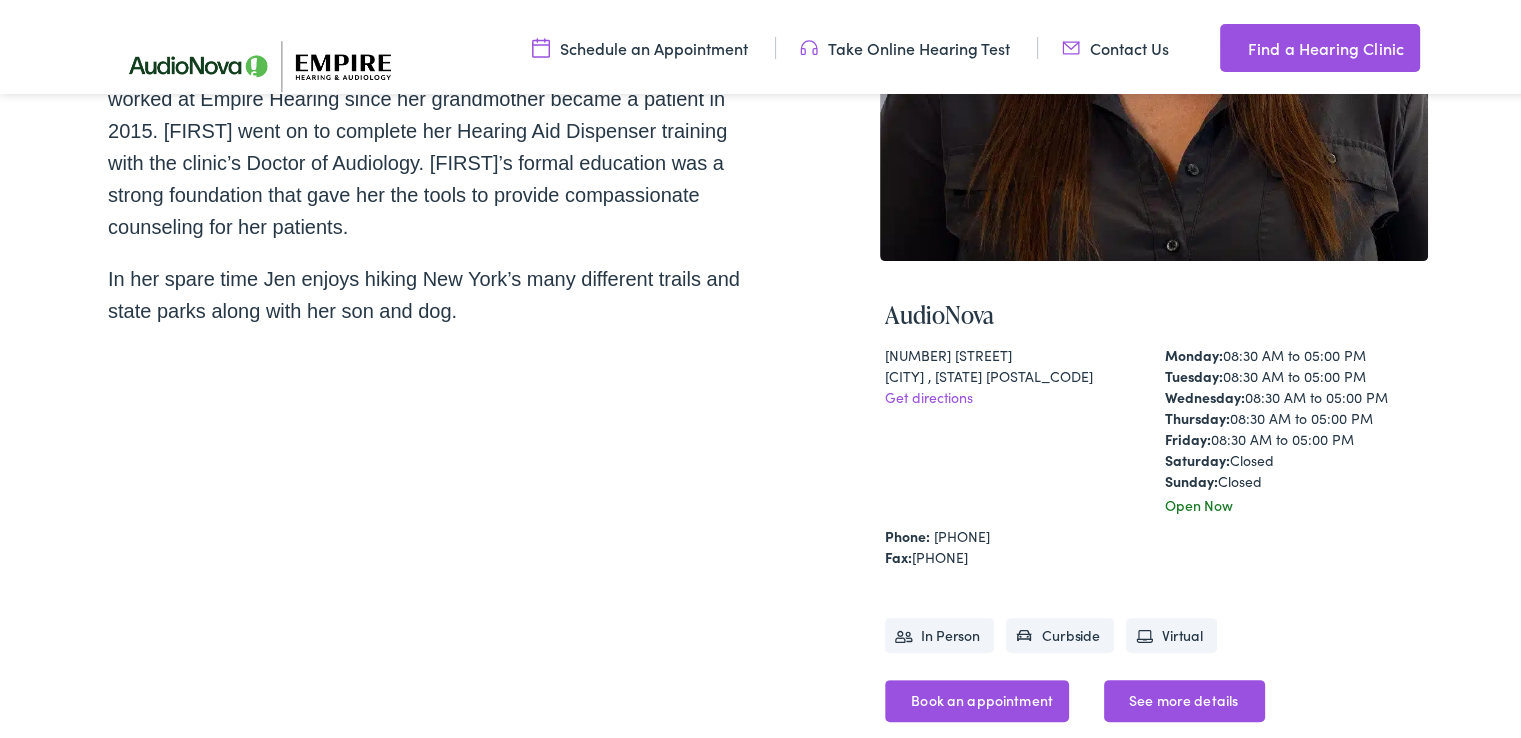 click on "Book an appointment" at bounding box center [977, 697] 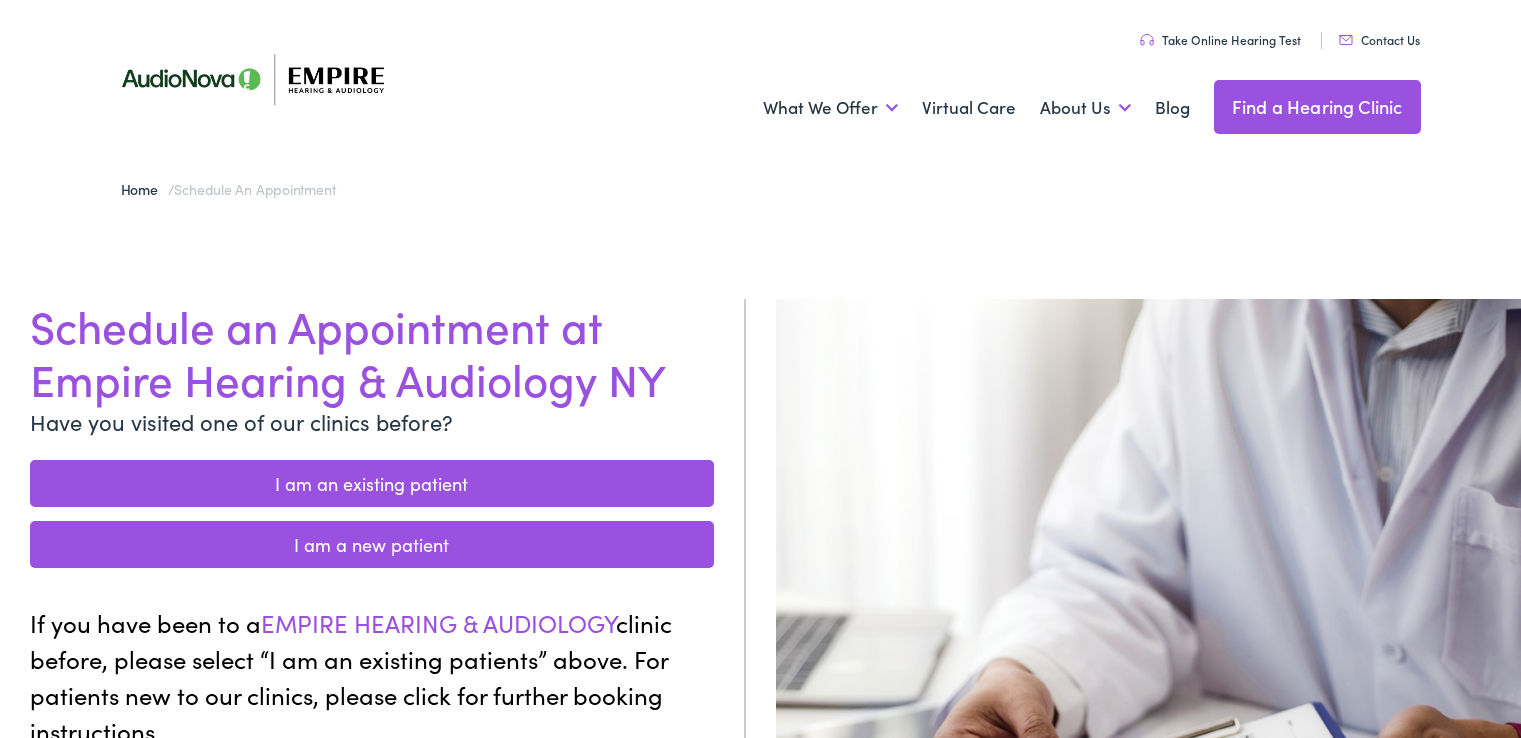scroll, scrollTop: 0, scrollLeft: 0, axis: both 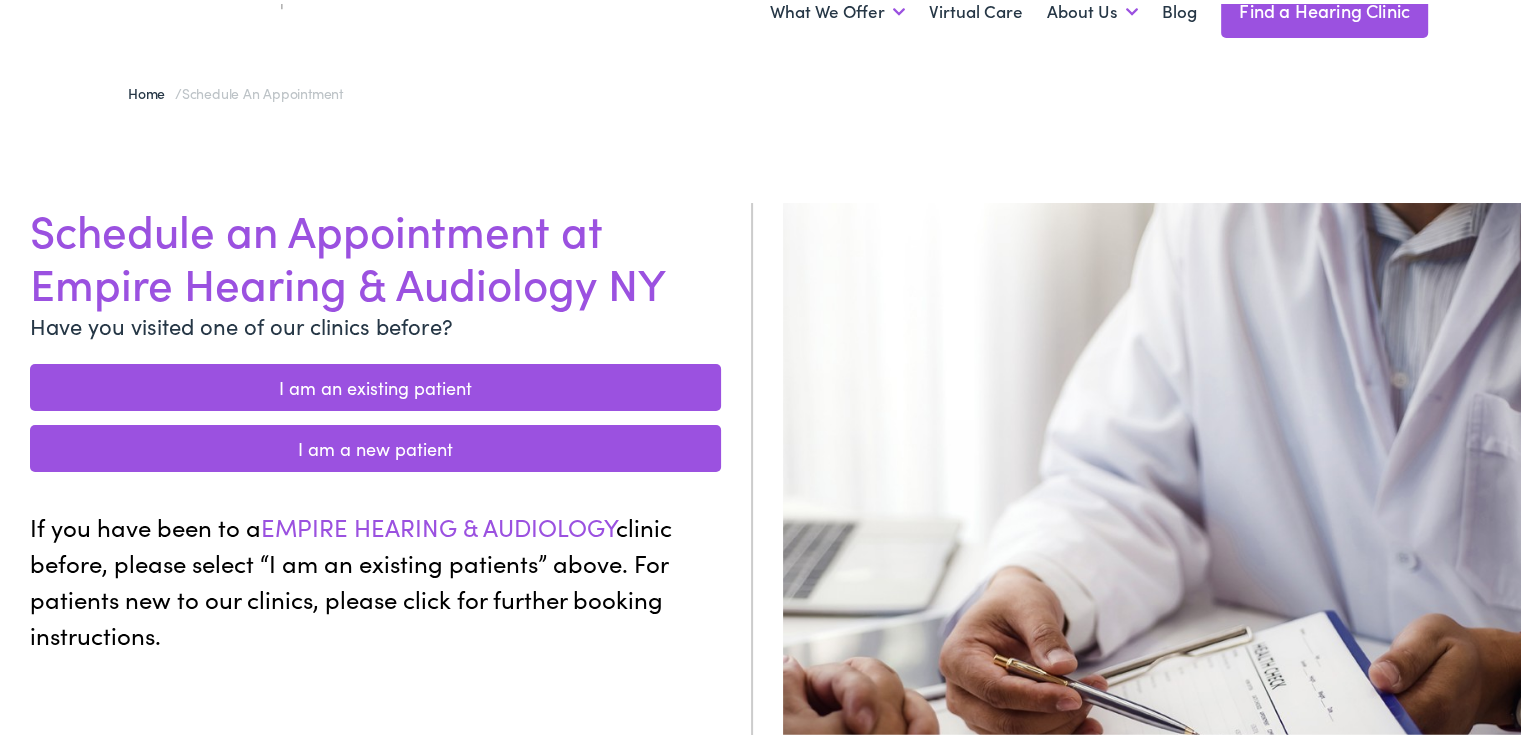 click on "I am an existing patient" at bounding box center [375, 383] 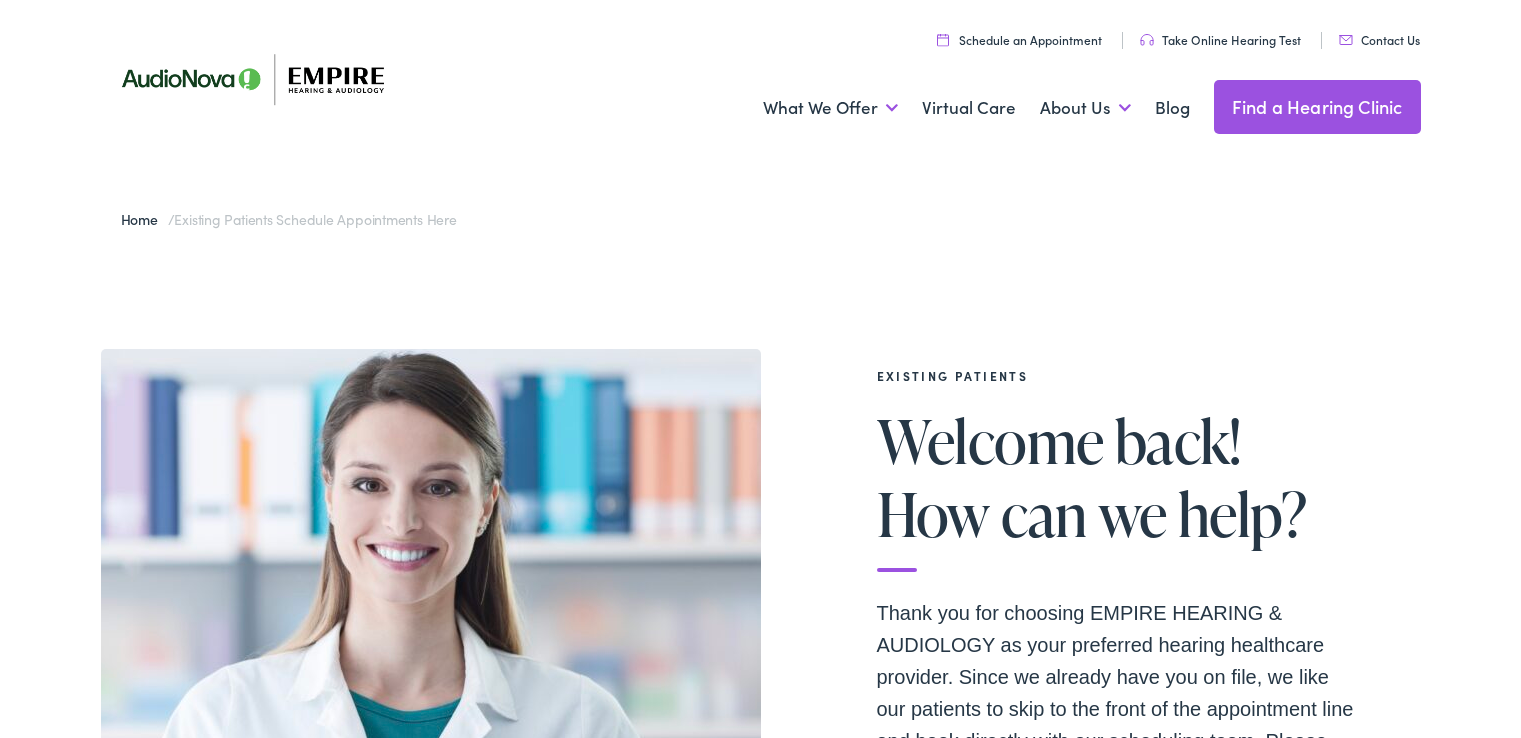 scroll, scrollTop: 0, scrollLeft: 0, axis: both 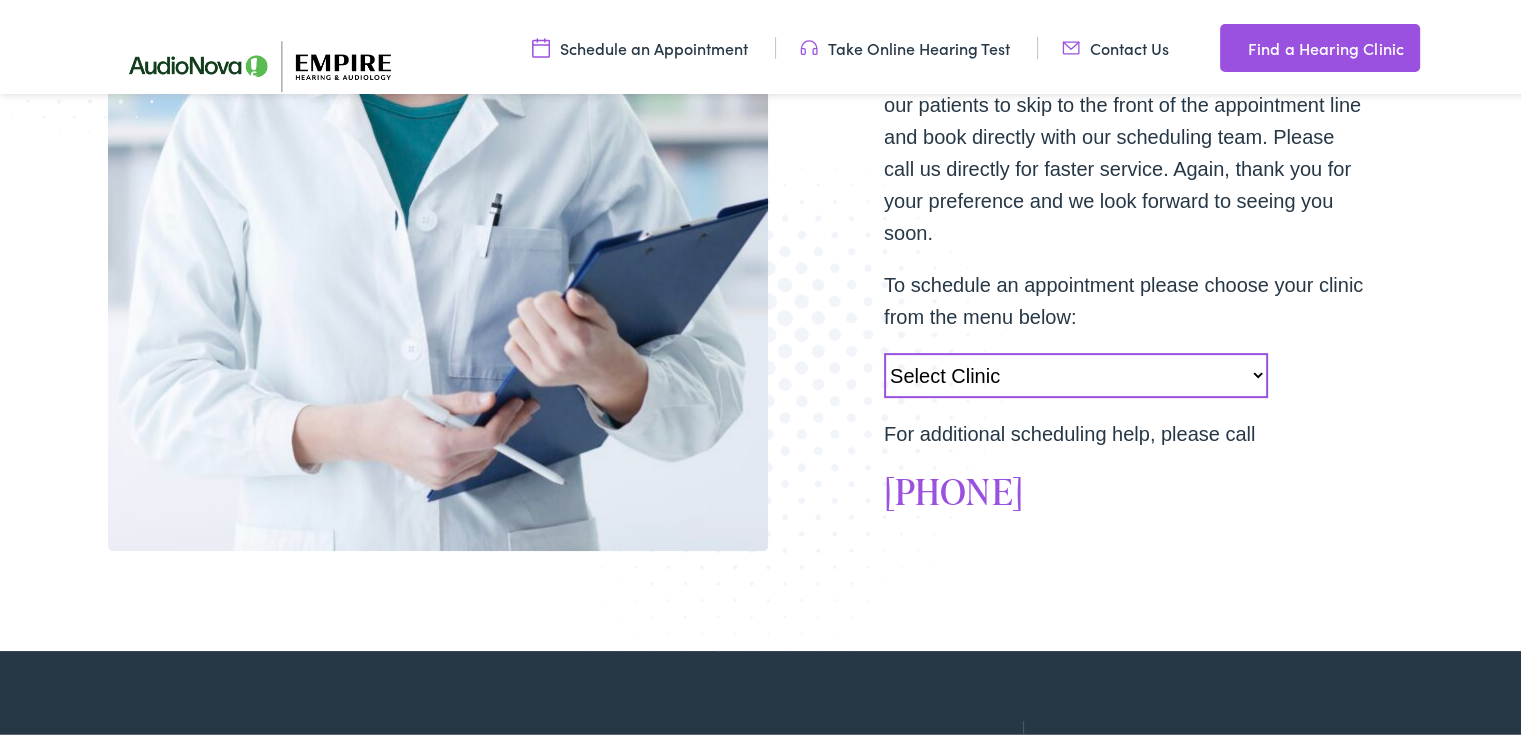 click on "Select Clinic Norwich-NY-AudioNova 43 Hale Street Amherst-NY-AudioNova 315 Alberta Dr Woodbury-NY-AudioNova 113 Crossways Park Drive Williston Park-NY-AudioNova 99 Hillside Ave Smithtown-NY-AudioNova 267 E. Main Street Troy-NY-AudioNova 763 Hoosick Rd. Albany-NY-AudioNova 1540 Central Ave Middletown-NY-AudioNova 22 Mulberry Street Westfield-NY-AudioNova 71 East Main Street Webster-NY-AudioNova 1760 Empire Blvd. Penfield-NY-AudioNova 43 Willow Pond Way Oneonta-NY-AudioNova 392 Chestnut Street Olean-NY-AudioNova 130 S Union Street Amherst-NY-AudioNova 61 Wehrle Drive Liverpool-NY-AudioNova 7591 Morgan Rd Jamestown-NY-AudioNova 759 Foote Avenue East Syracuse-NY-AudioNova 6700 Kirkville Rd Greenville-NY-AudioNova 11573 NY-32, Suite 4A Vestal-NY-AudioNova 2548 Vestal Parkway East Rome-NY-AudioNova 1617 North James St New Hartford-NY-AudioNova 8376 Seneca Turnpike Dansville-NY-AudioNova 117 Franklin Street Avon-NY-AudioNova 53 Genesee Street Auburn-NY-AudioNova 33 William Street" at bounding box center [1076, 371] 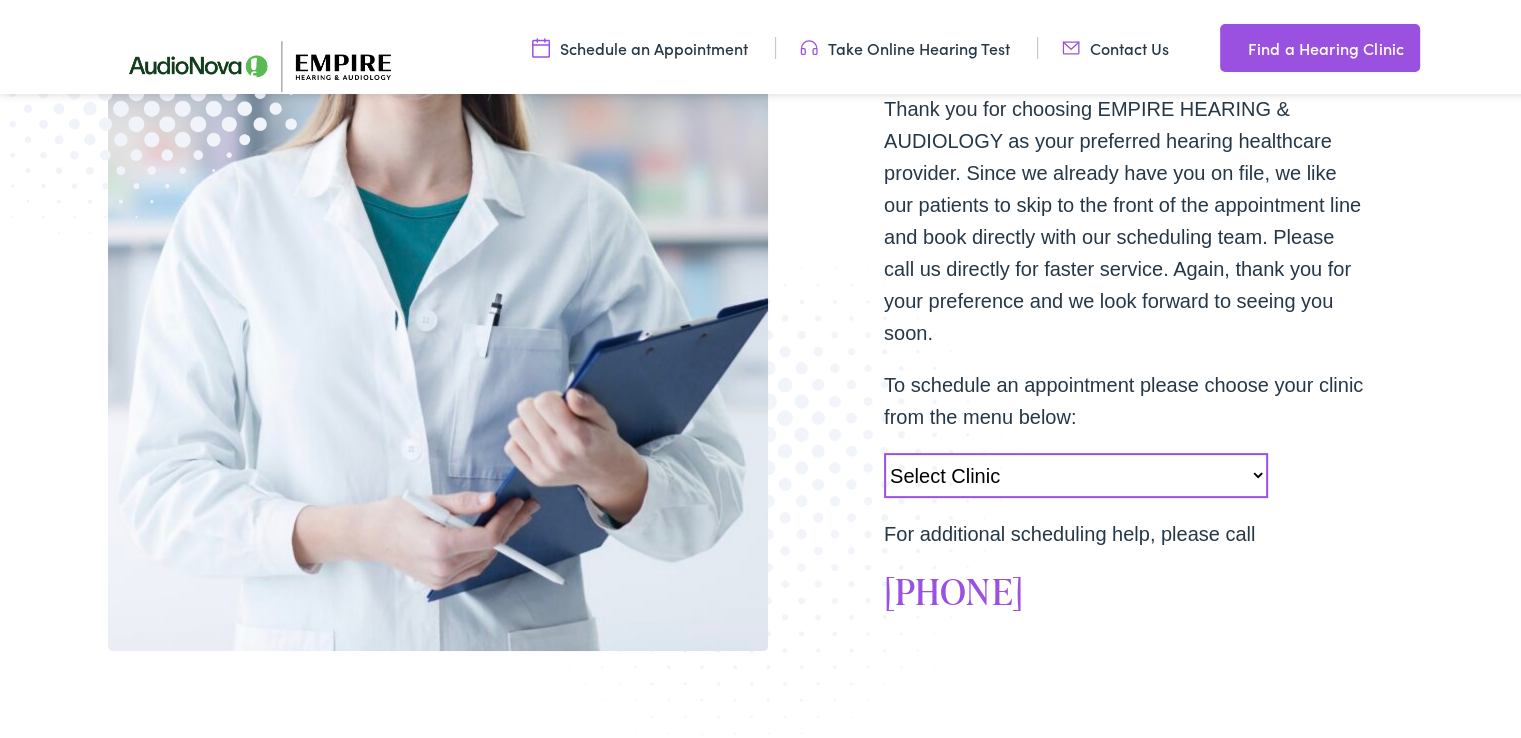 click on "Select Clinic Norwich-NY-AudioNova 43 Hale Street Amherst-NY-AudioNova 315 Alberta Dr Woodbury-NY-AudioNova 113 Crossways Park Drive Williston Park-NY-AudioNova 99 Hillside Ave Smithtown-NY-AudioNova 267 E. Main Street Troy-NY-AudioNova 763 Hoosick Rd. Albany-NY-AudioNova 1540 Central Ave Middletown-NY-AudioNova 22 Mulberry Street Westfield-NY-AudioNova 71 East Main Street Webster-NY-AudioNova 1760 Empire Blvd. Penfield-NY-AudioNova 43 Willow Pond Way Oneonta-NY-AudioNova 392 Chestnut Street Olean-NY-AudioNova 130 S Union Street Amherst-NY-AudioNova 61 Wehrle Drive Liverpool-NY-AudioNova 7591 Morgan Rd Jamestown-NY-AudioNova 759 Foote Avenue East Syracuse-NY-AudioNova 6700 Kirkville Rd Greenville-NY-AudioNova 11573 NY-32, Suite 4A Vestal-NY-AudioNova 2548 Vestal Parkway East Rome-NY-AudioNova 1617 North James St New Hartford-NY-AudioNova 8376 Seneca Turnpike Dansville-NY-AudioNova 117 Franklin Street Avon-NY-AudioNova 53 Genesee Street Auburn-NY-AudioNova 33 William Street" at bounding box center (1076, 471) 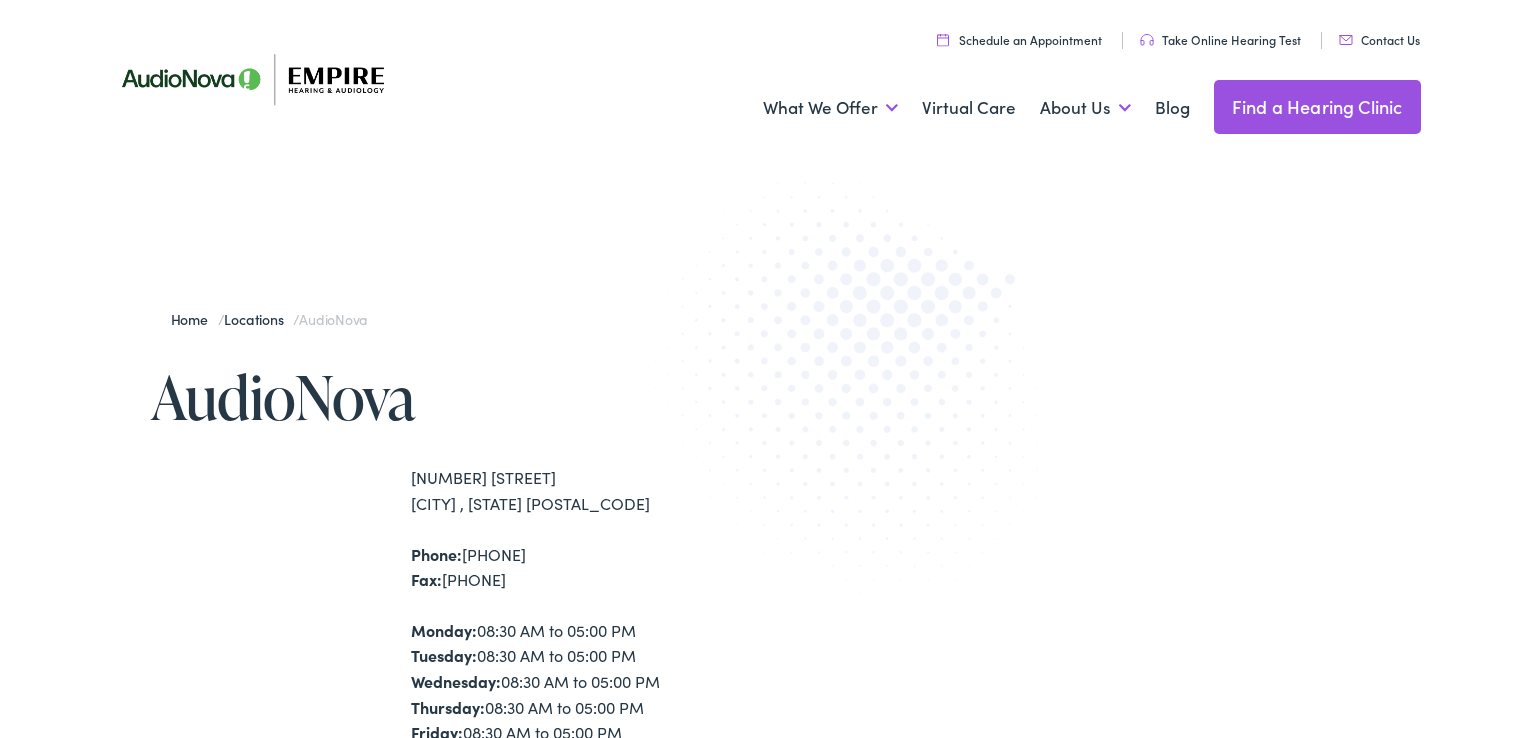 scroll, scrollTop: 0, scrollLeft: 0, axis: both 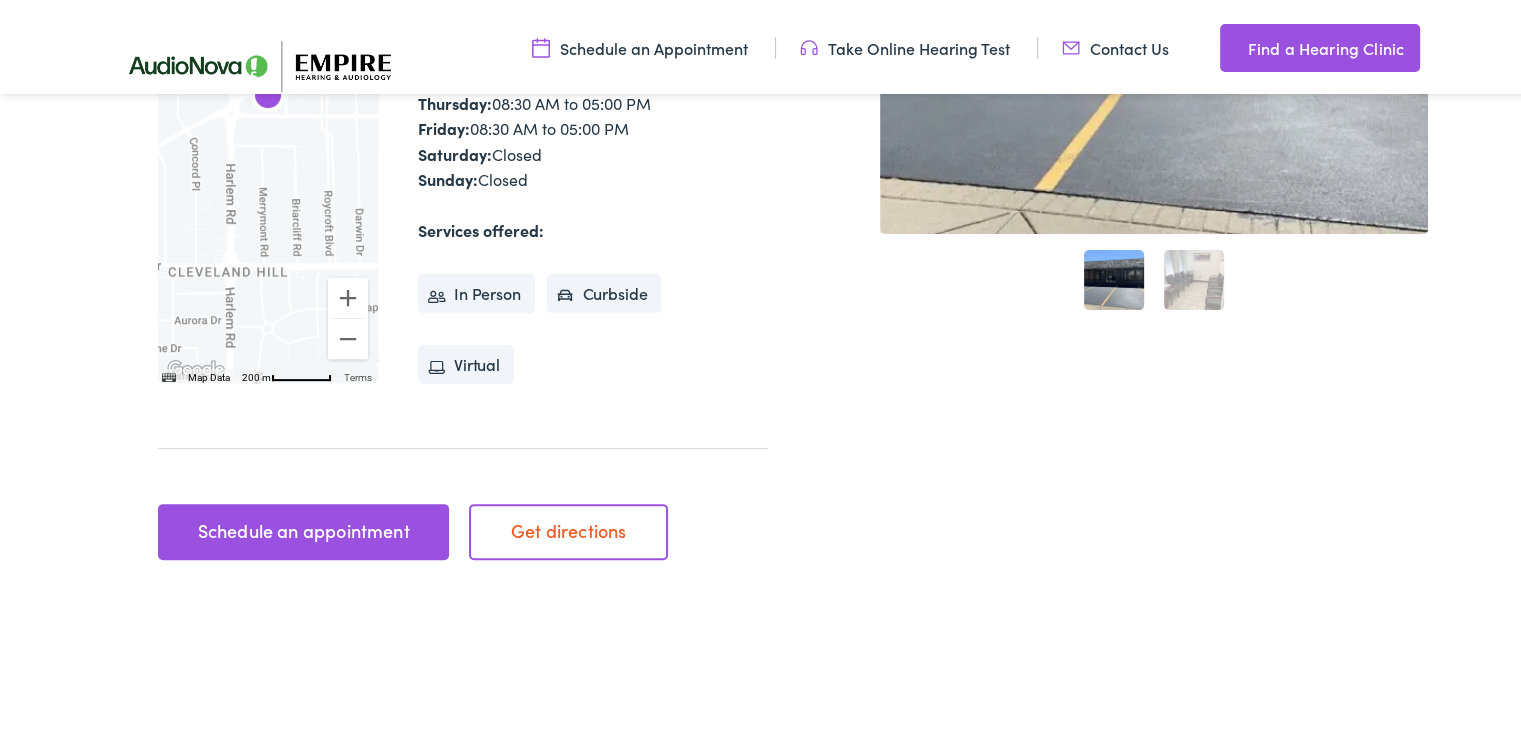 click on "Schedule an appointment" at bounding box center [303, 528] 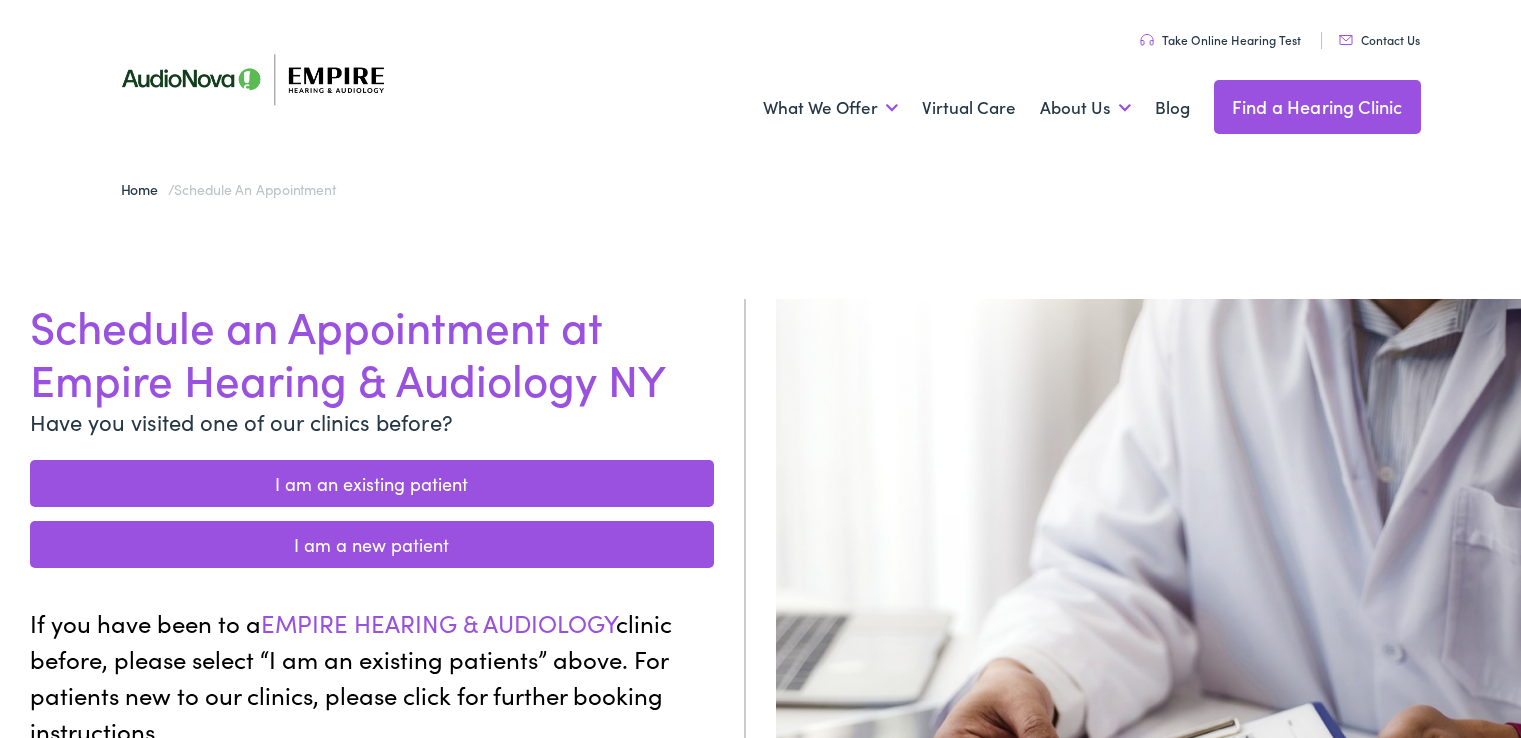 scroll, scrollTop: 0, scrollLeft: 0, axis: both 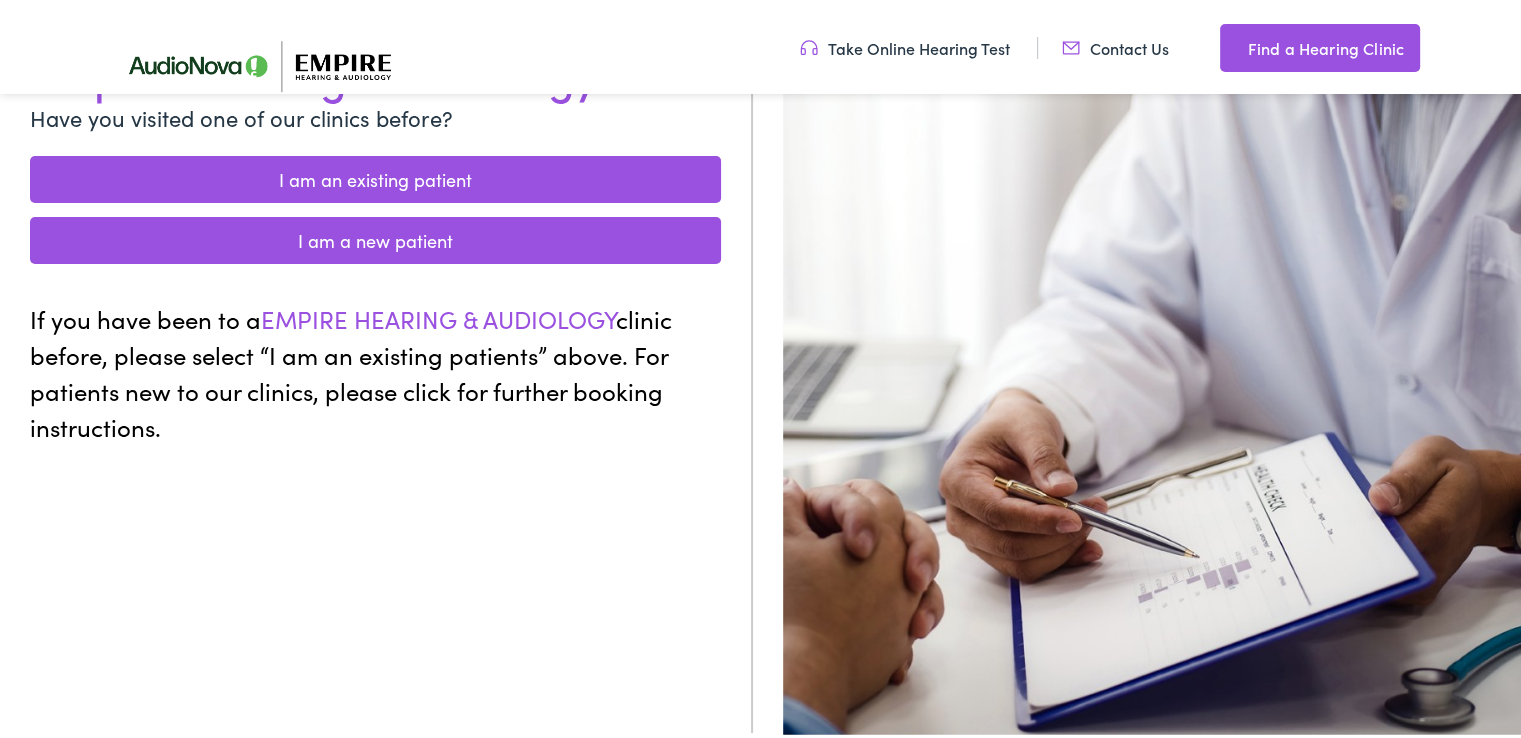 click on "I am an existing patient" at bounding box center [375, 175] 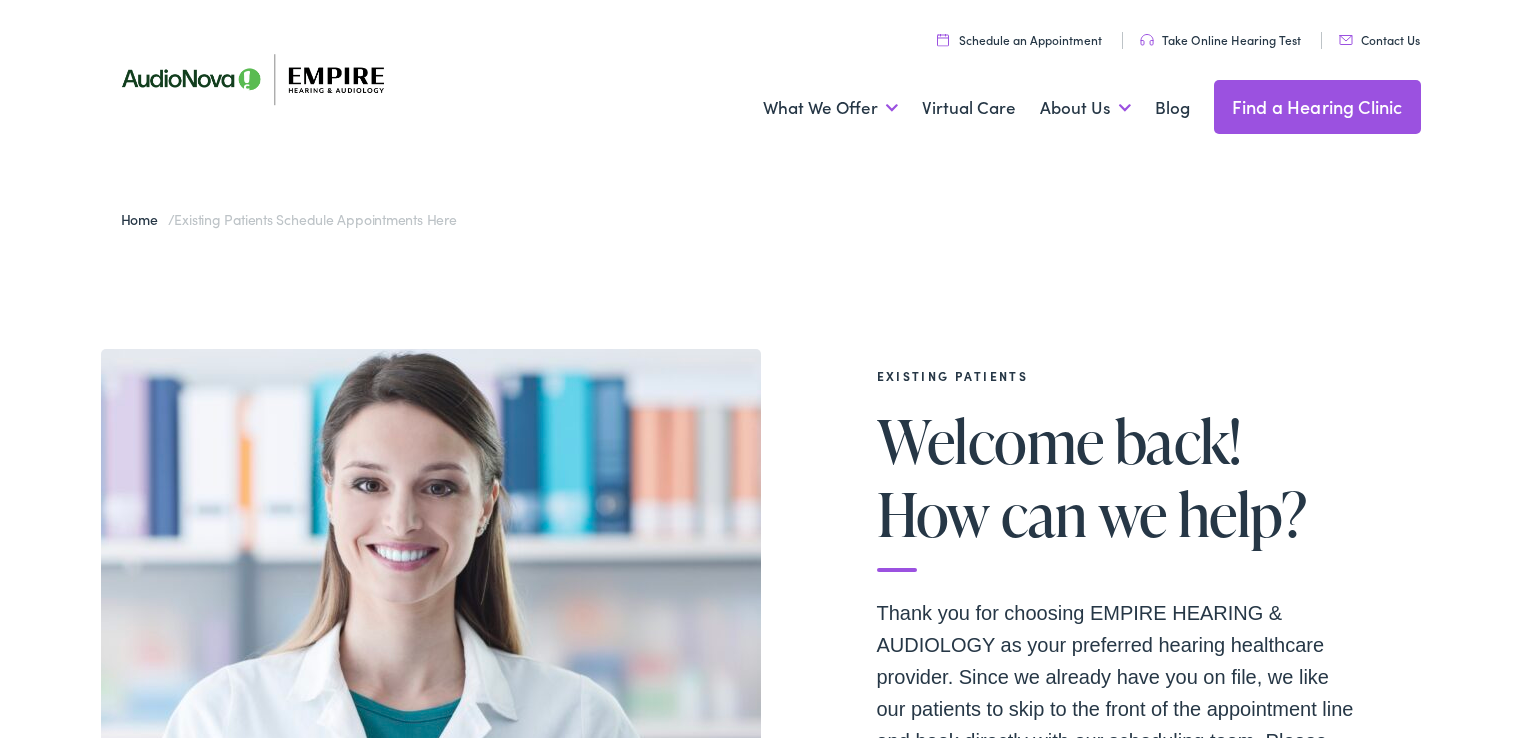 scroll, scrollTop: 0, scrollLeft: 0, axis: both 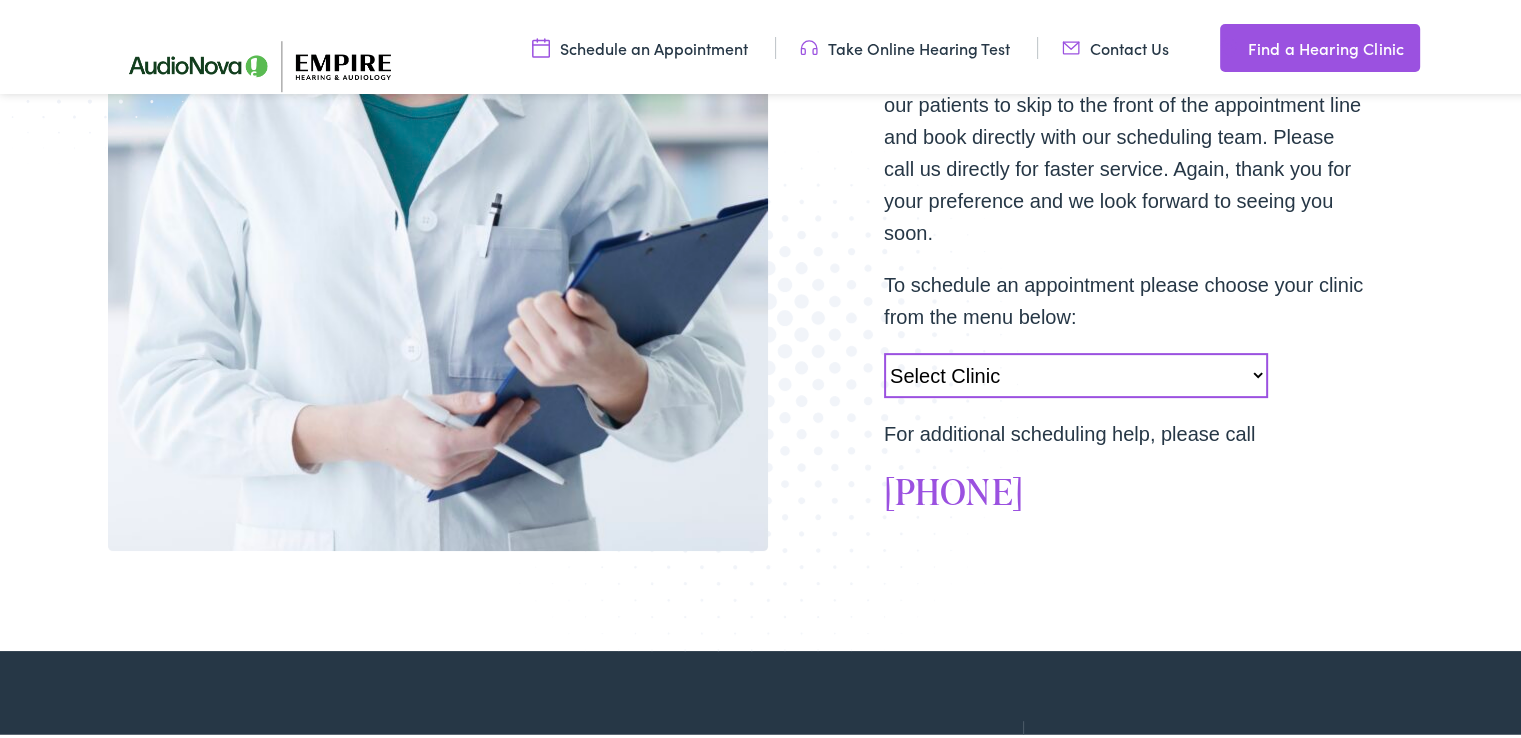 click on "Select Clinic Norwich-NY-AudioNova 43 Hale Street Amherst-NY-AudioNova 315 Alberta Dr Woodbury-NY-AudioNova 113 Crossways Park Drive Williston Park-NY-AudioNova 99 Hillside Ave Smithtown-NY-AudioNova 267 E. Main Street Troy-NY-AudioNova 763 Hoosick Rd. Albany-NY-AudioNova 1540 Central Ave Middletown-NY-AudioNova 22 Mulberry Street Westfield-NY-AudioNova 71 East Main Street Webster-NY-AudioNova 1760 Empire Blvd. Penfield-NY-AudioNova 43 Willow Pond Way Oneonta-NY-AudioNova 392 Chestnut Street Olean-NY-AudioNova 130 S Union Street Amherst-NY-AudioNova 61 Wehrle Drive Liverpool-NY-AudioNova 7591 Morgan Rd Jamestown-NY-AudioNova 759 Foote Avenue East Syracuse-NY-AudioNova 6700 Kirkville Rd Greenville-NY-AudioNova 11573 NY-32, Suite 4A Vestal-NY-AudioNova 2548 Vestal Parkway East Rome-NY-AudioNova 1617 North James St New Hartford-NY-AudioNova 8376 Seneca Turnpike Dansville-NY-AudioNova 117 Franklin Street Avon-NY-AudioNova 53 Genesee Street Auburn-NY-AudioNova 33 William Street" at bounding box center [1076, 371] 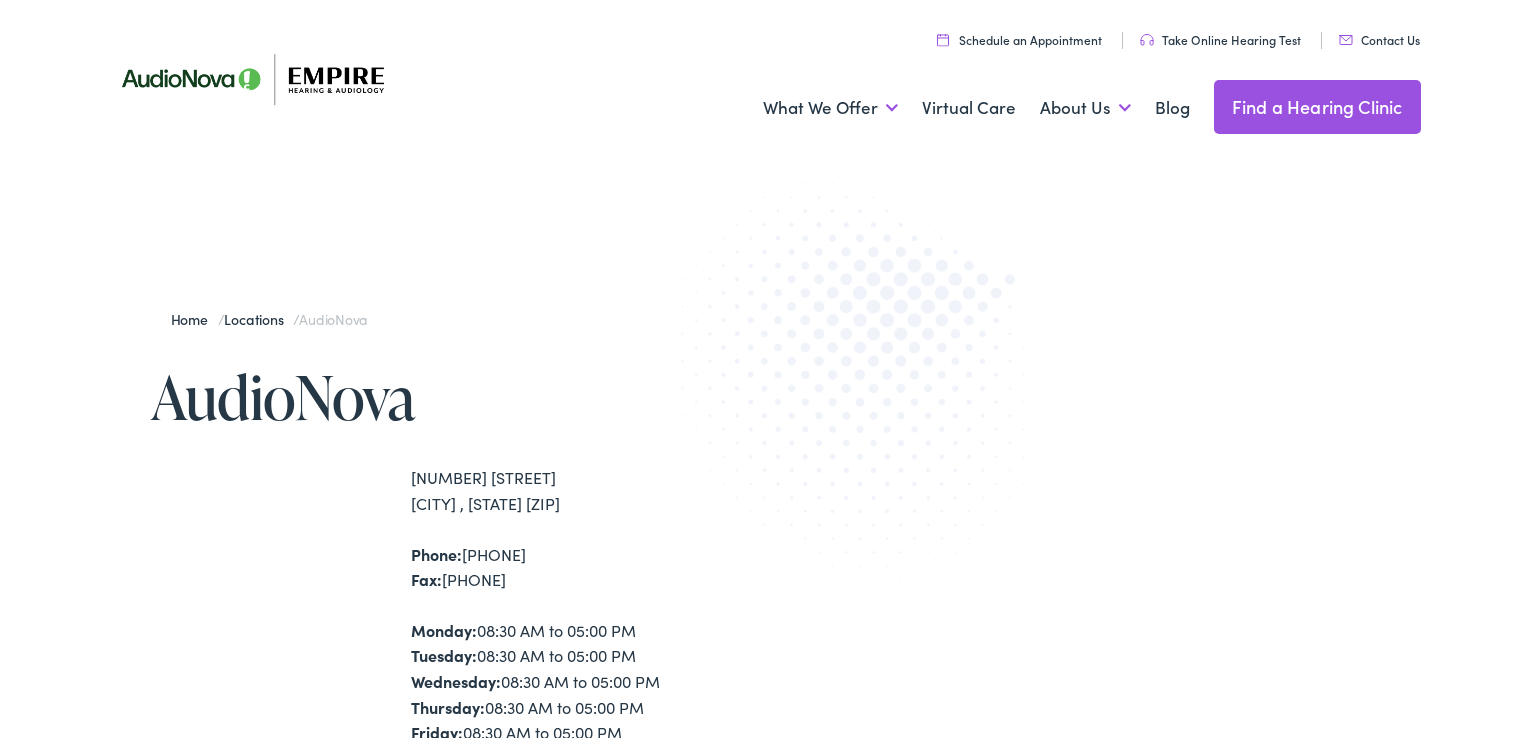 scroll, scrollTop: 0, scrollLeft: 0, axis: both 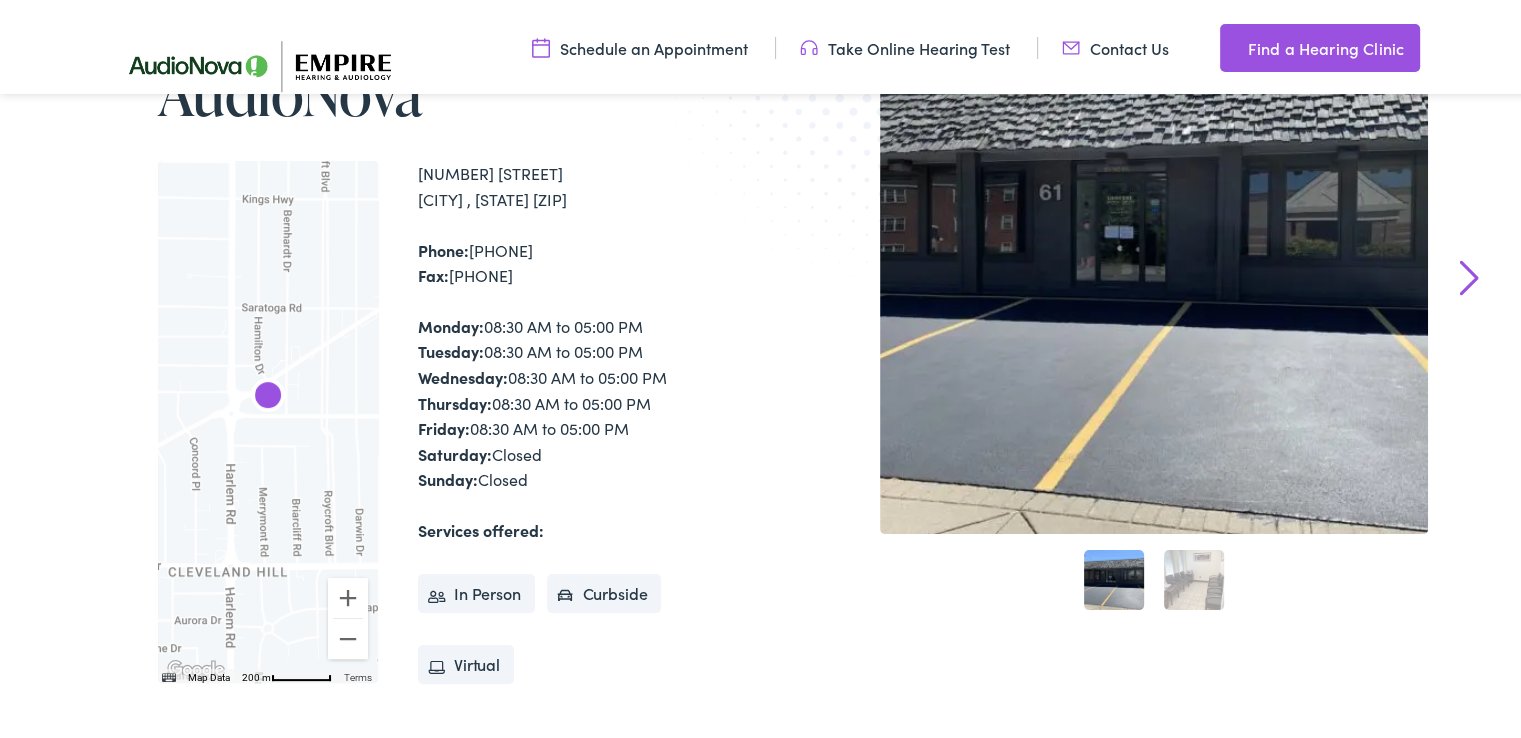 click on "In Person" at bounding box center [476, 590] 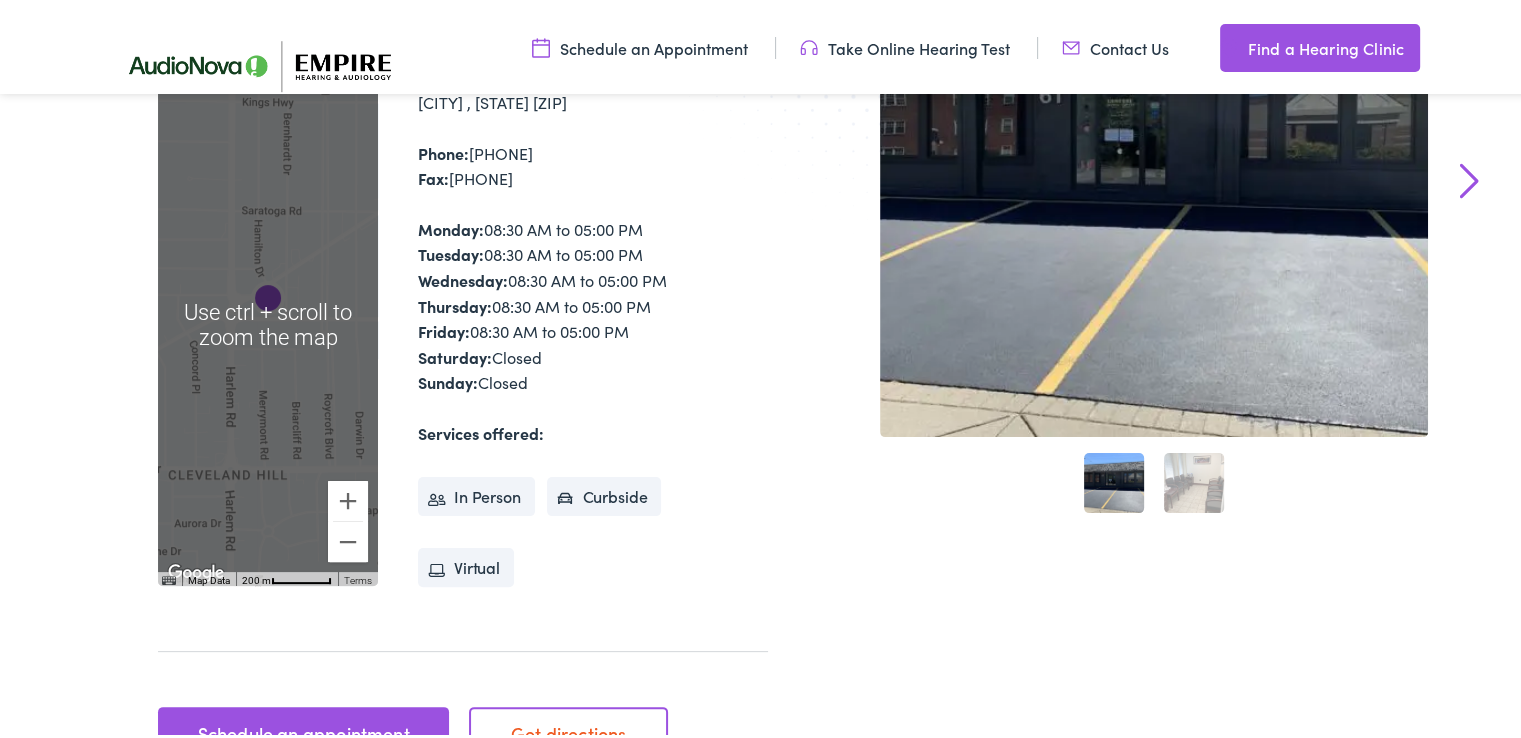 scroll, scrollTop: 600, scrollLeft: 0, axis: vertical 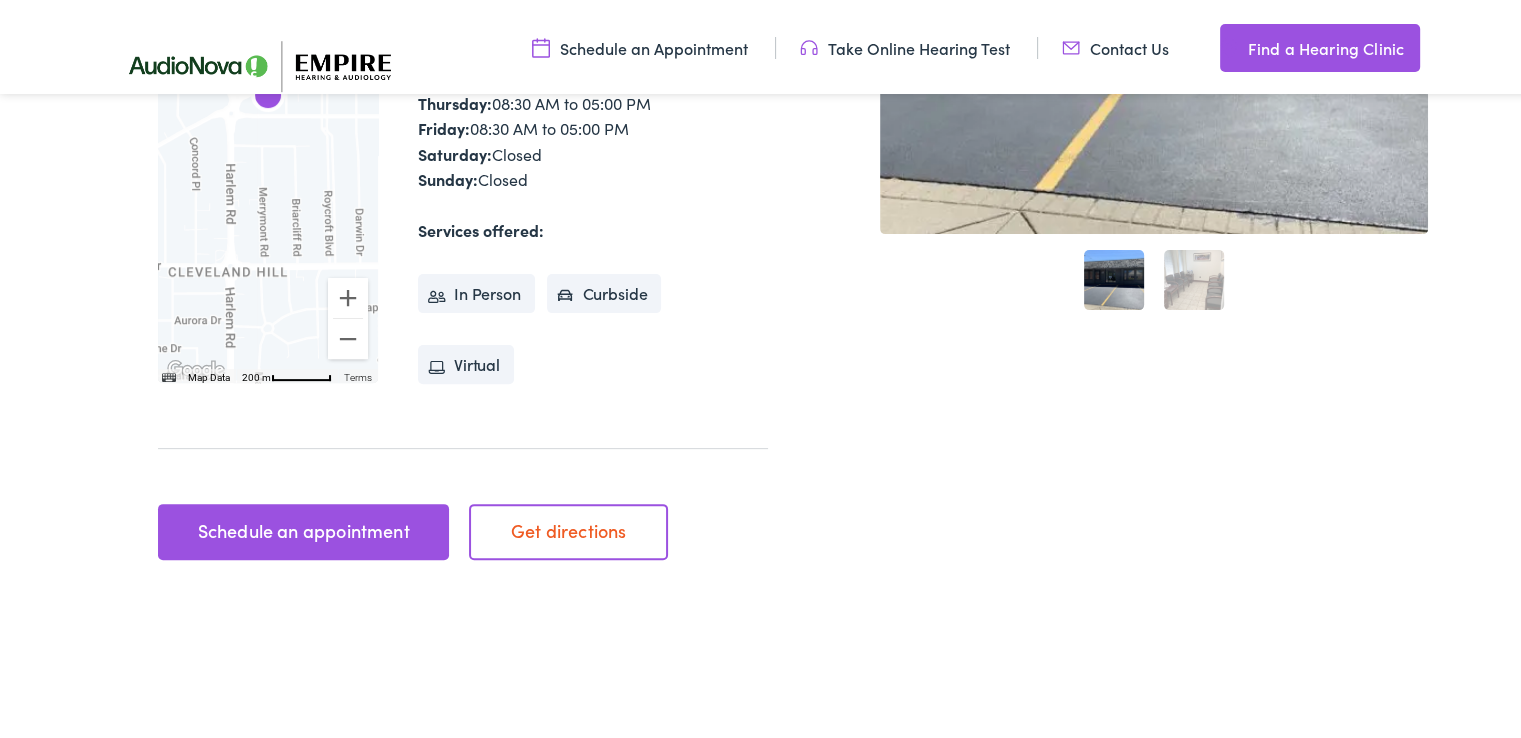 click on "Schedule an appointment" at bounding box center (303, 528) 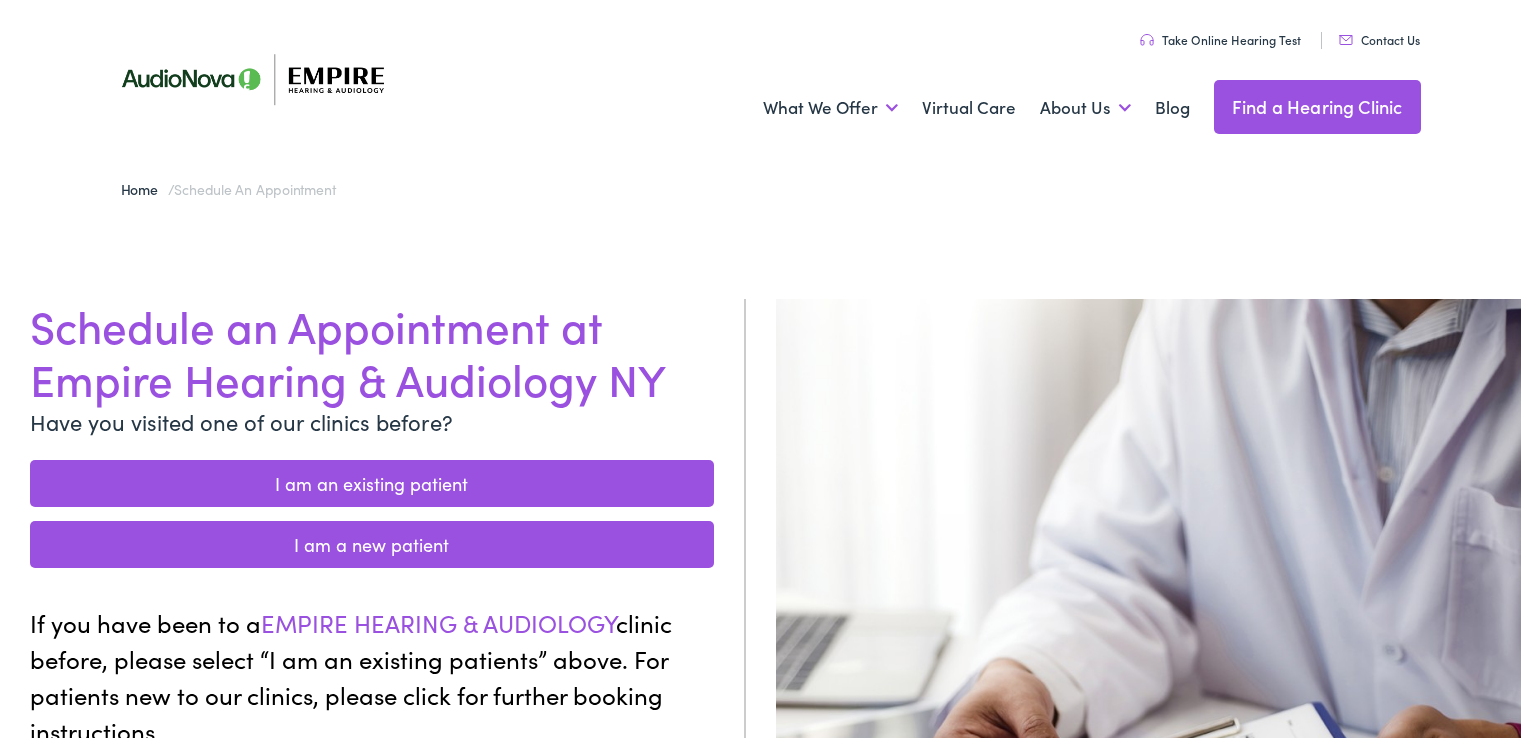 scroll, scrollTop: 0, scrollLeft: 0, axis: both 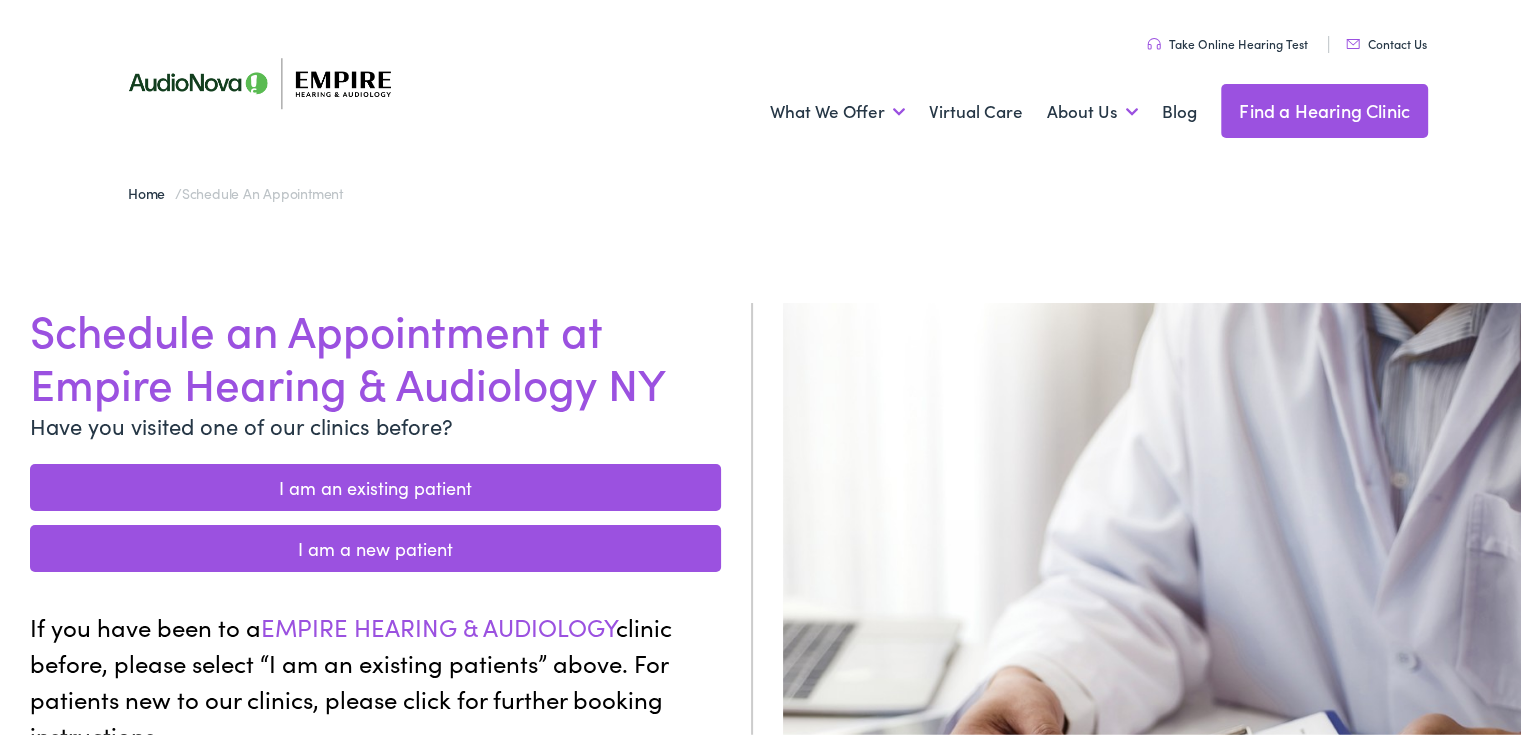 click on "I am an existing patient" at bounding box center [375, 483] 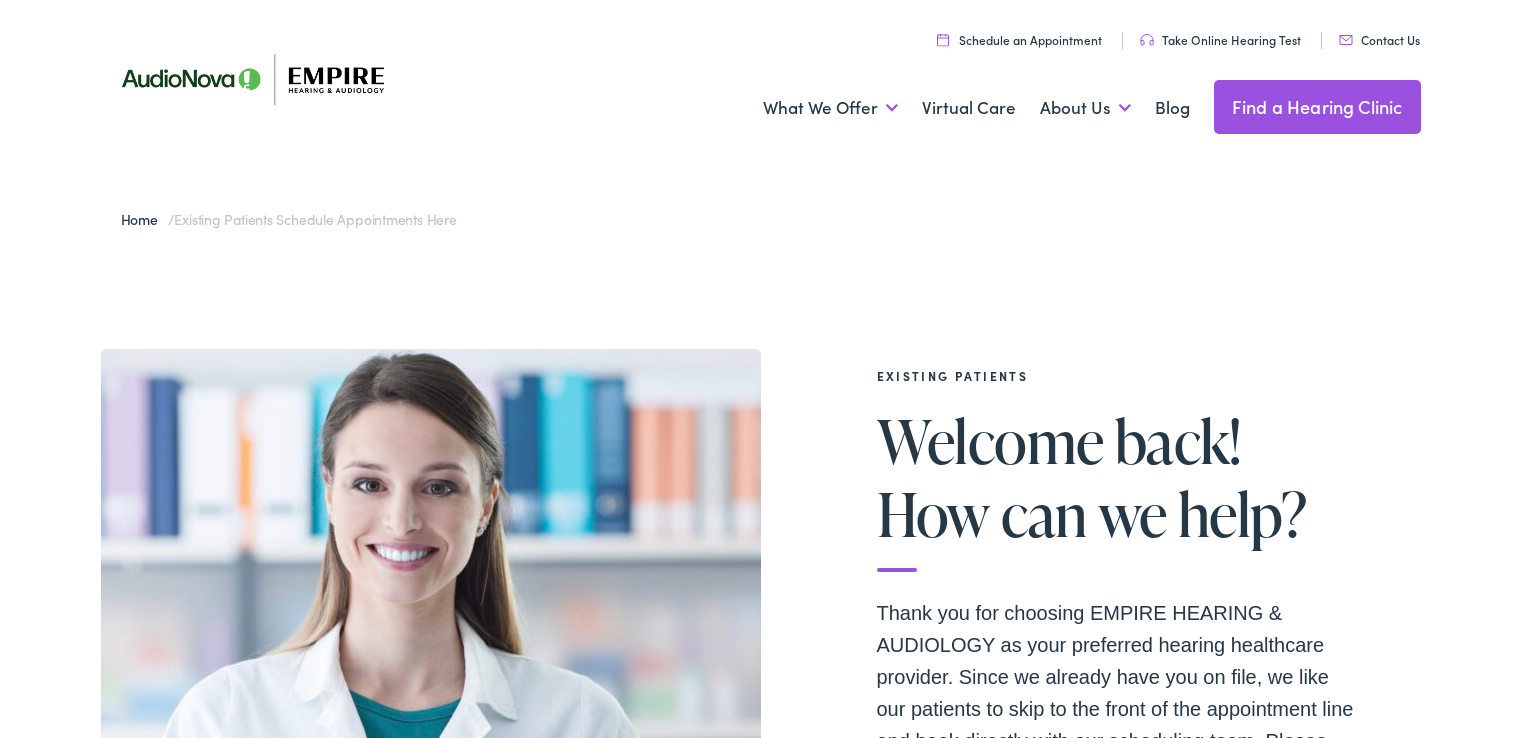 scroll, scrollTop: 0, scrollLeft: 0, axis: both 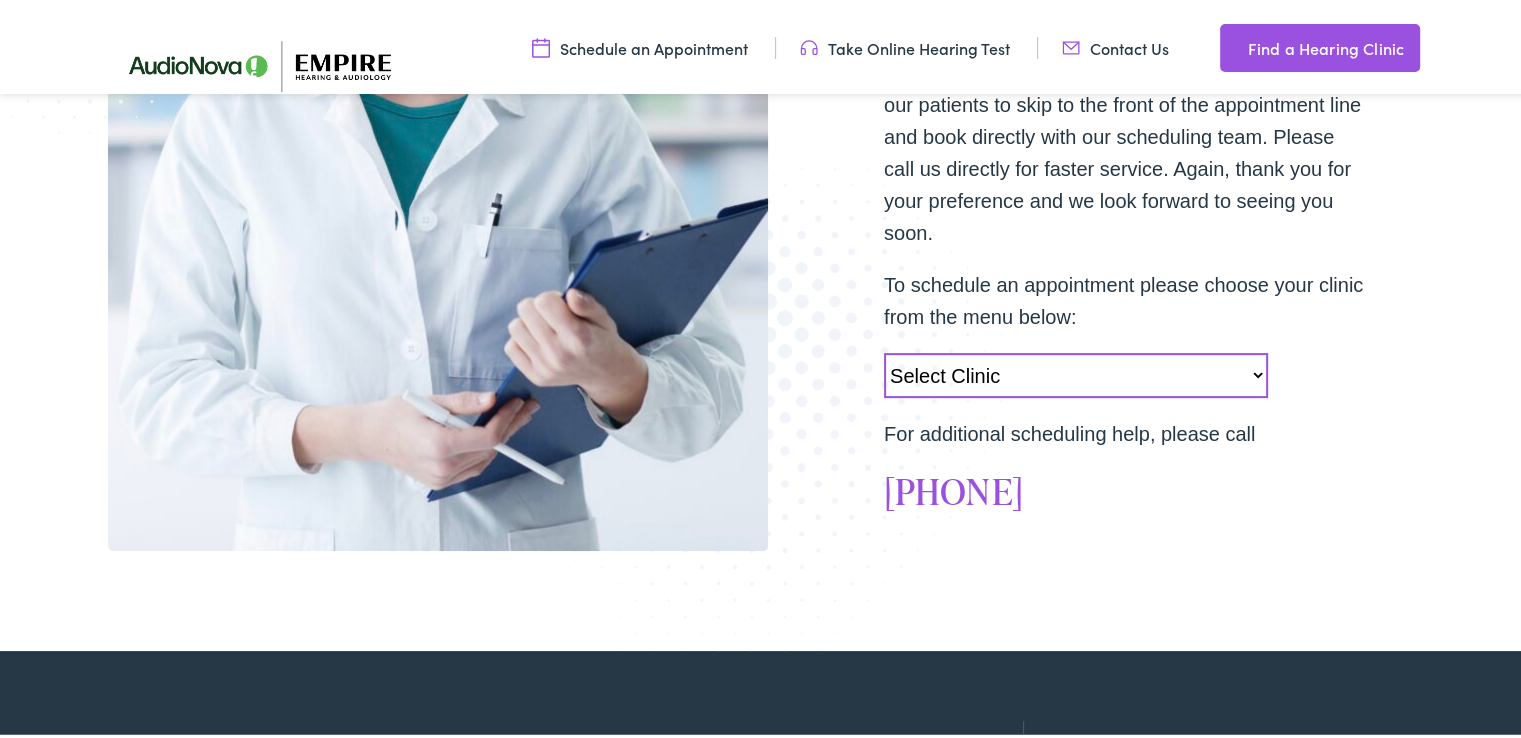 click on "Select Clinic [CITY]-[STATE]-AudioNova [NUMBER] [STREET] [CITY]-[STATE]-AudioNova [NUMBER] [STREET] [CITY]-[STATE]-AudioNova [NUMBER] [STREET] [CITY]-[STATE]-AudioNova [NUMBER] [STREET] [CITY]-[STATE]-AudioNova [NUMBER] [STREET] [CITY]-[STATE]-AudioNova [NUMBER] [STREET] [CITY]-[STATE]-AudioNova [NUMBER] [STREET] [CITY]-[STATE]-AudioNova [NUMBER] [STREET] [CITY]-[STATE]-AudioNova [NUMBER] [STREET] [CITY]-[STATE]-AudioNova [NUMBER] [STREET] [CITY]-[STATE]-AudioNova [NUMBER] [STREET] [CITY]-[STATE]-AudioNova [NUMBER] [STREET] [CITY]-[STATE]-AudioNova [NUMBER] [STREET] [CITY]-[STATE]-AudioNova [NUMBER] [STREET] [CITY]-[STATE]-AudioNova [NUMBER] [STREET] [CITY]-[STATE]-AudioNova [NUMBER] [STREET] [CITY]-[STATE]-AudioNova [NUMBER] [STREET] [CITY]-[STATE]-AudioNova [NUMBER] [STREET] [CITY]-[STATE]-AudioNova [NUMBER] [STREET] [CITY]-[STATE]-AudioNova [NUMBER] [STREET] [CITY]-[STATE]-AudioNova [NUMBER] [STREET] [CITY]-[STATE]-AudioNova [NUMBER] [STREET] [CITY]-[STATE]-AudioNova [NUMBER] [STREET] [CITY]-[STATE]-AudioNova [NUMBER] [STREET] [CITY]-[STATE]-AudioNova [NUMBER] [STREET] [CITY]-[STATE]-AudioNova [NUMBER] [STREET]" at bounding box center (1076, 371) 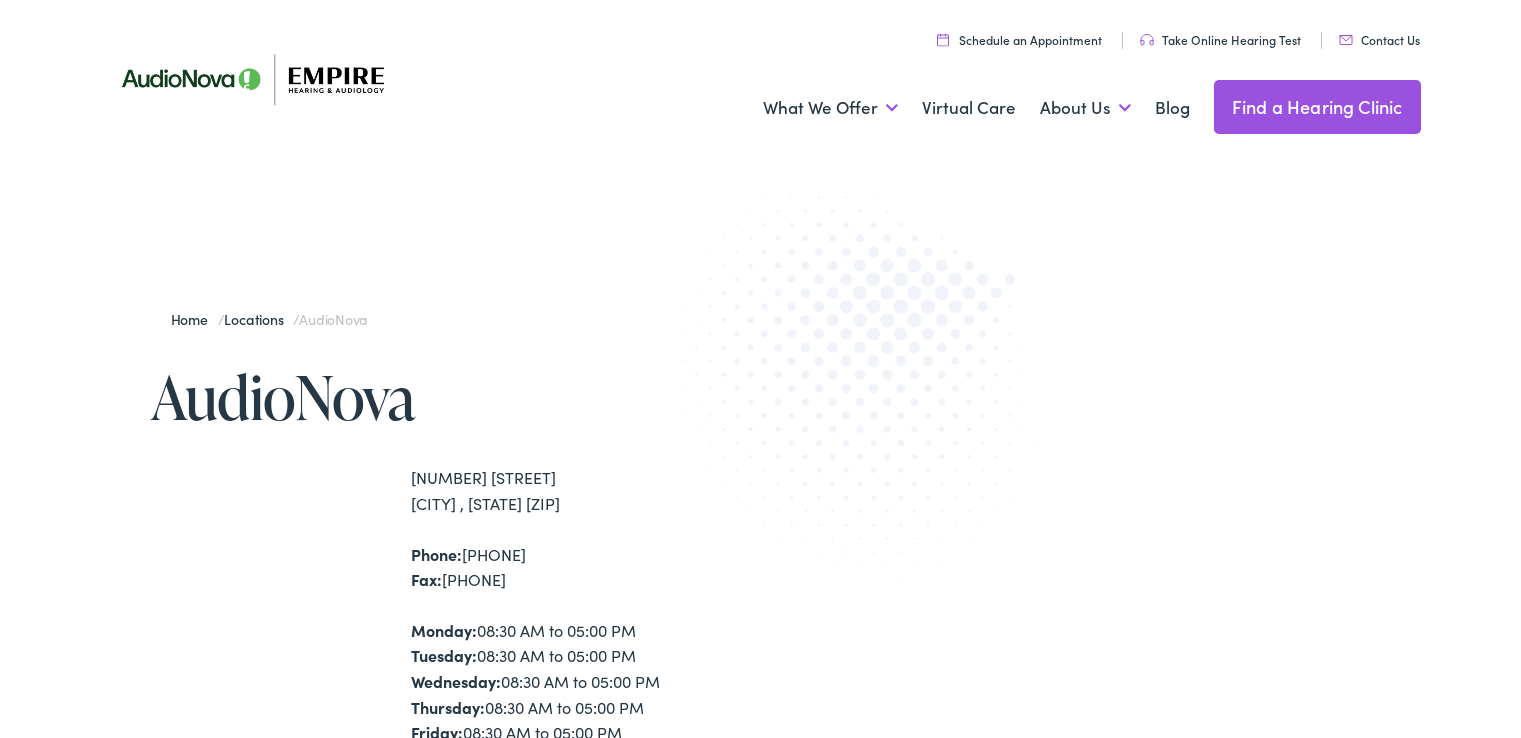 scroll, scrollTop: 0, scrollLeft: 0, axis: both 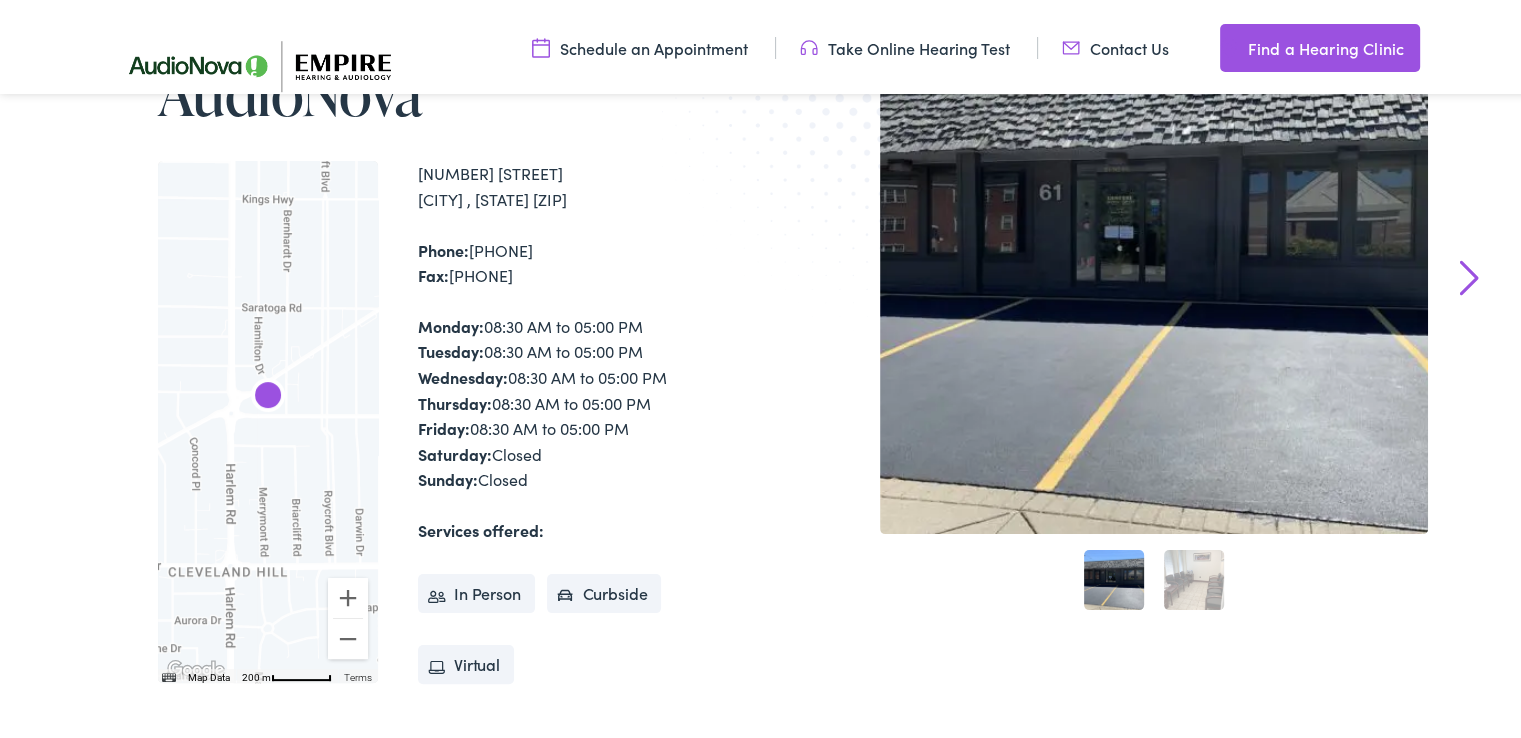 click on "2" at bounding box center (1194, 576) 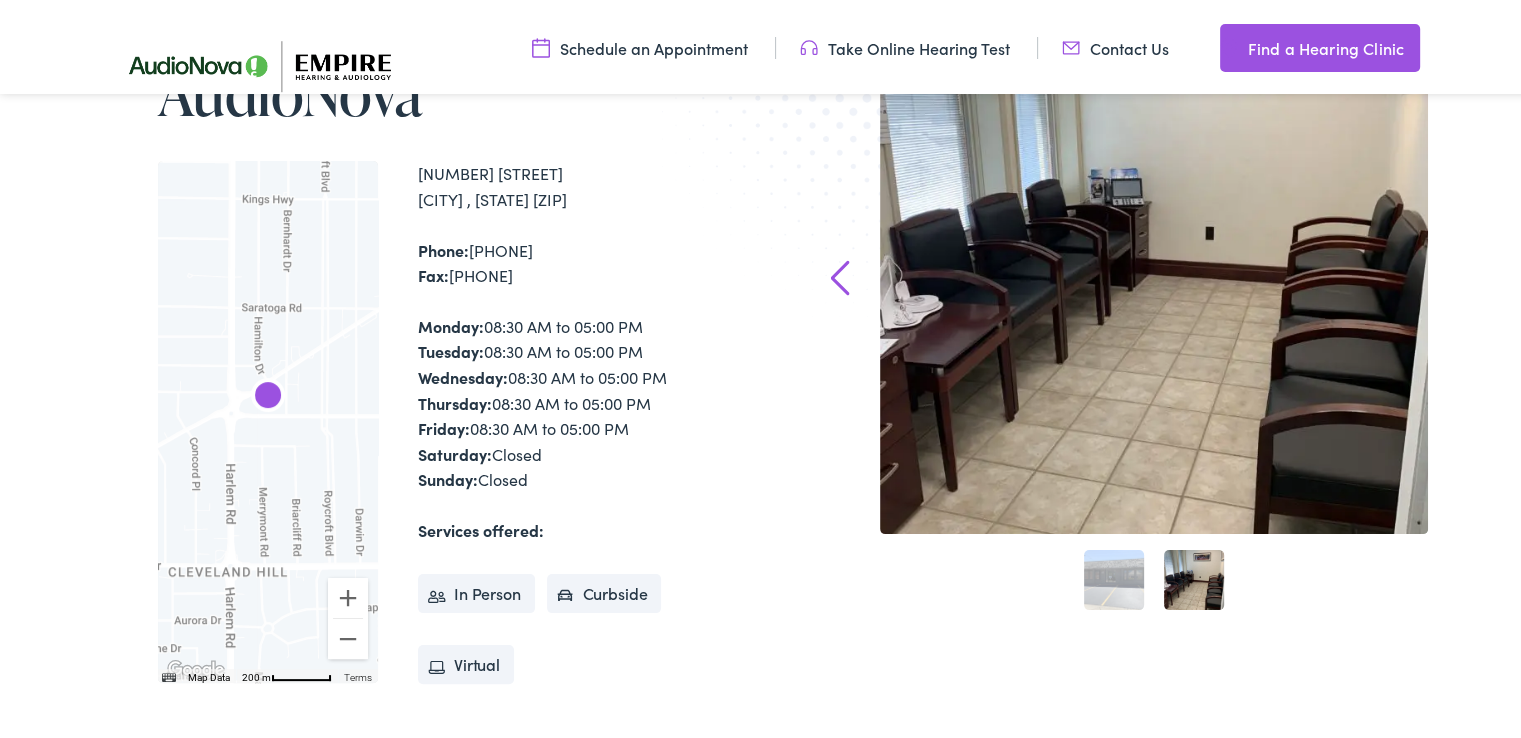 click on "1" at bounding box center [1114, 576] 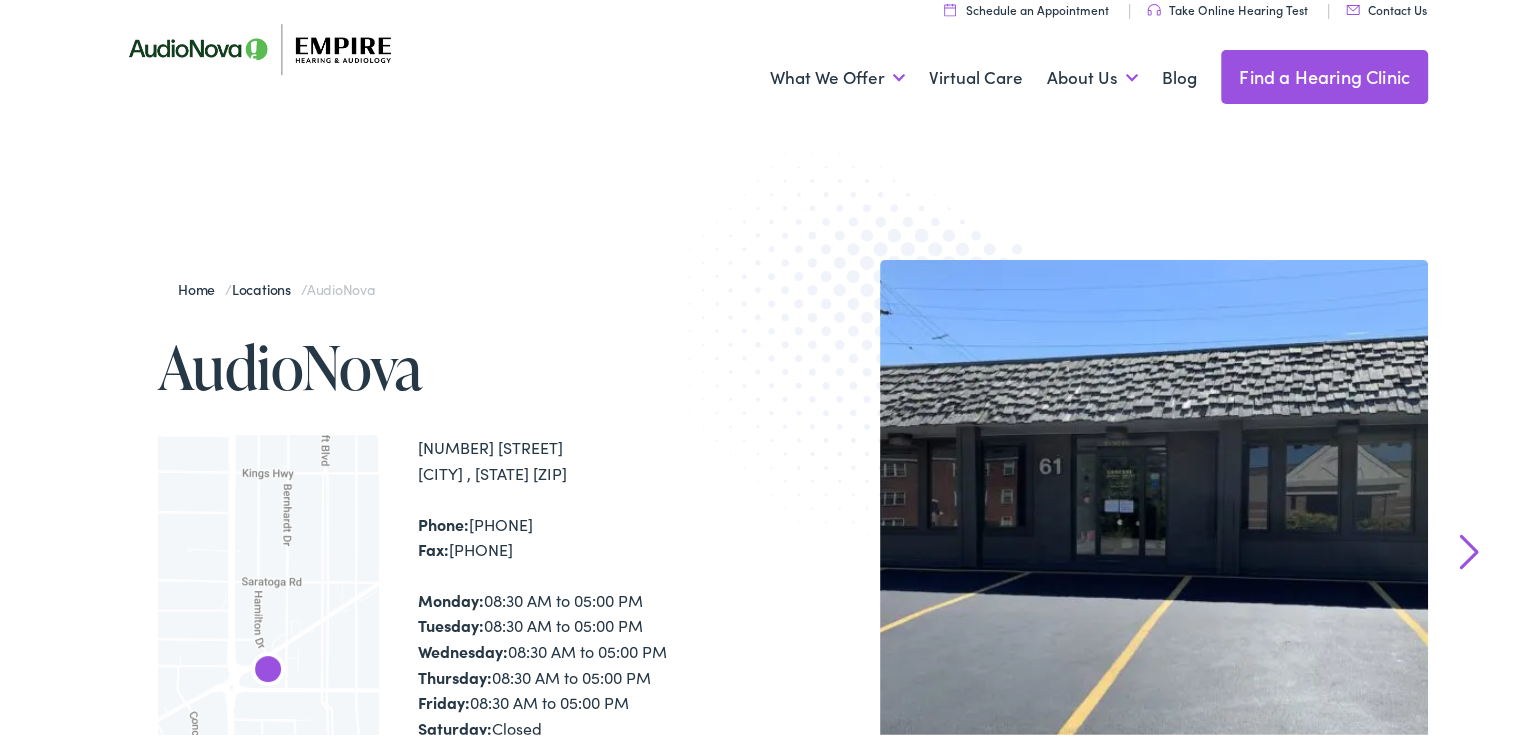 scroll, scrollTop: 0, scrollLeft: 0, axis: both 